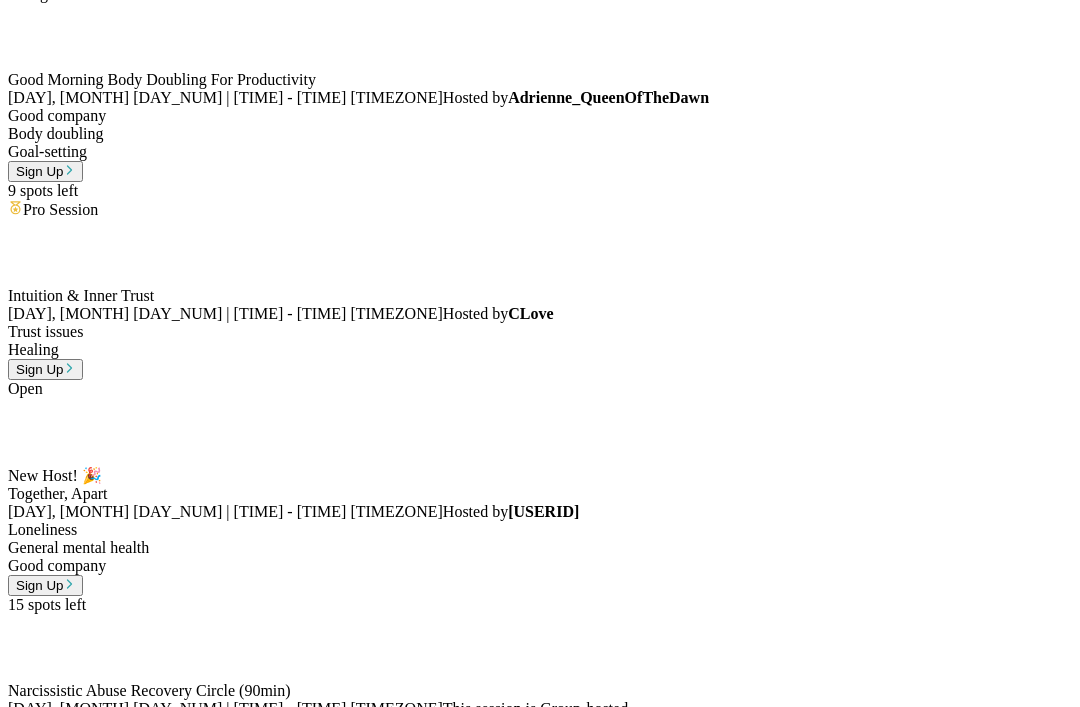 scroll, scrollTop: 0, scrollLeft: 0, axis: both 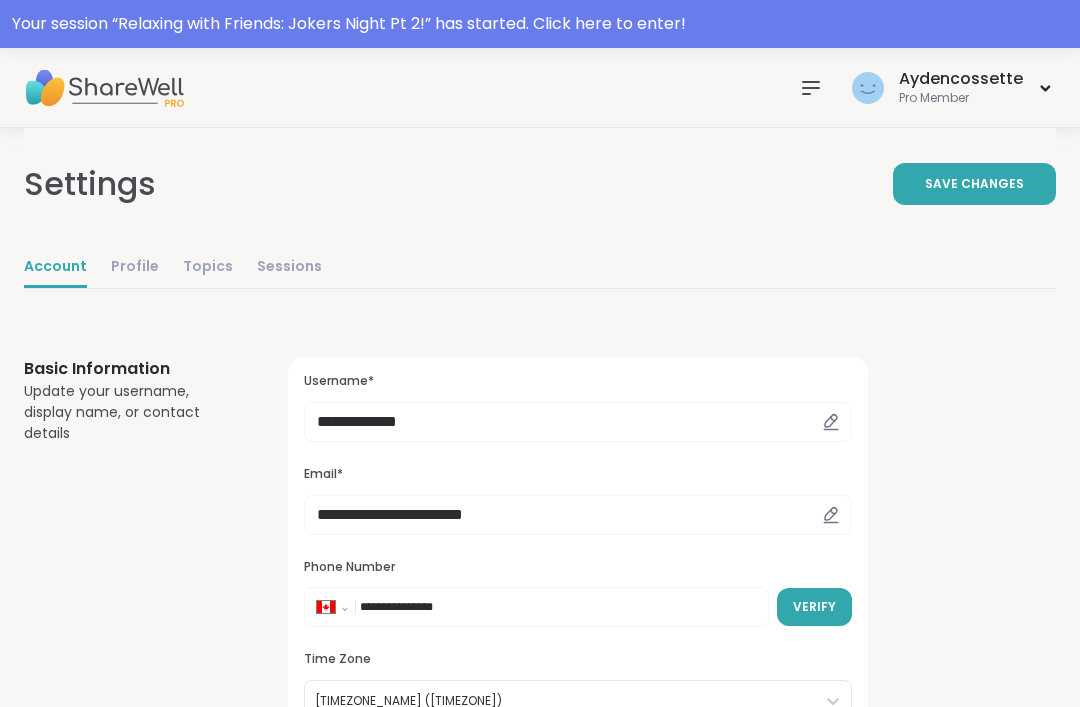 select on "**" 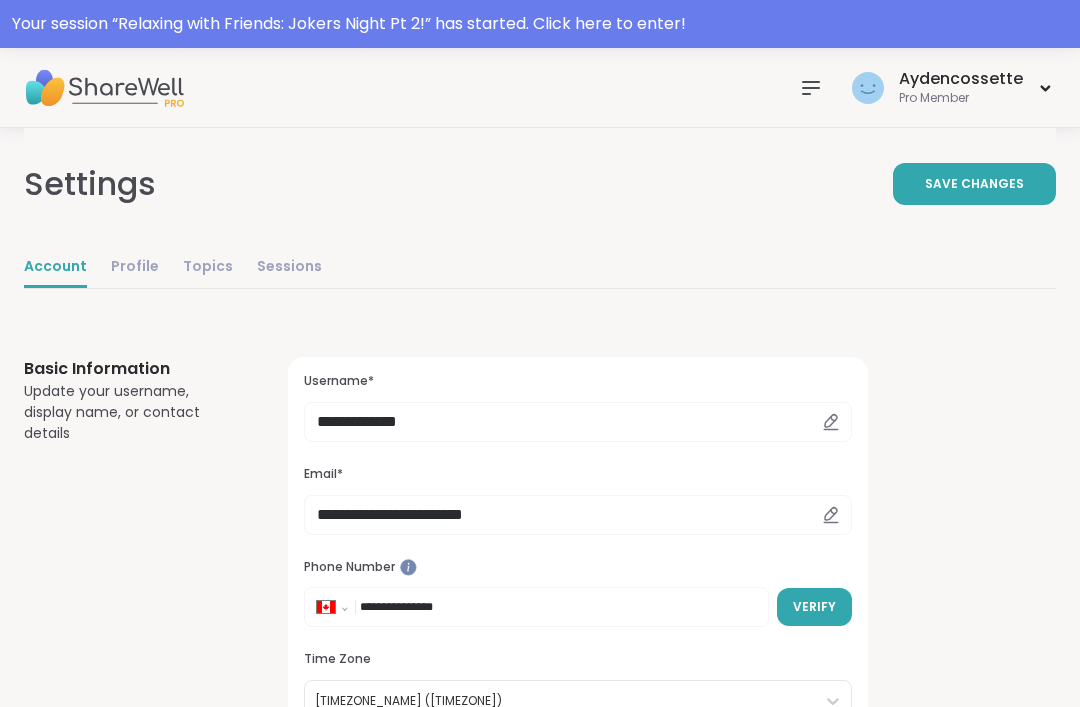 click 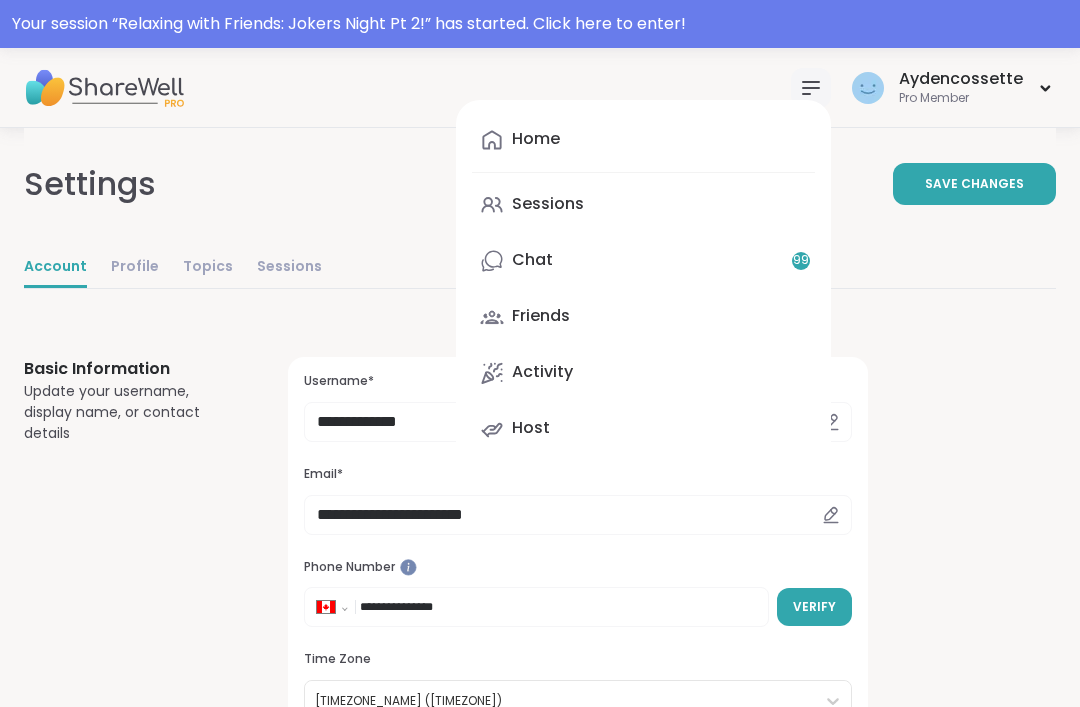 click on "Sessions" at bounding box center [643, 205] 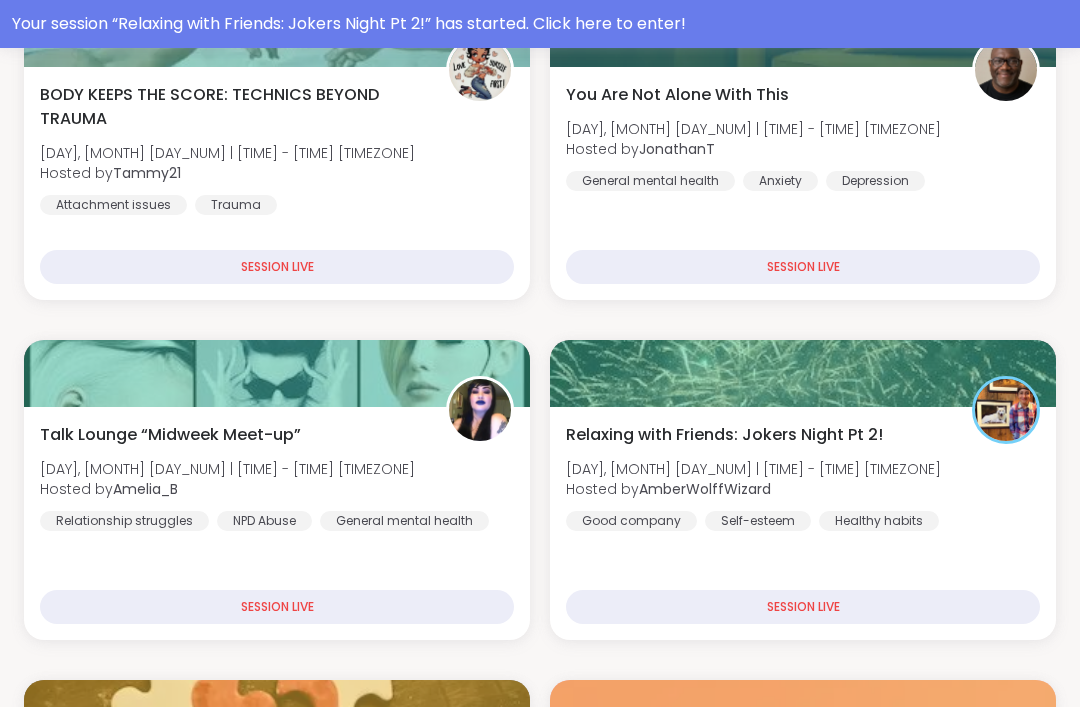 scroll, scrollTop: 498, scrollLeft: 0, axis: vertical 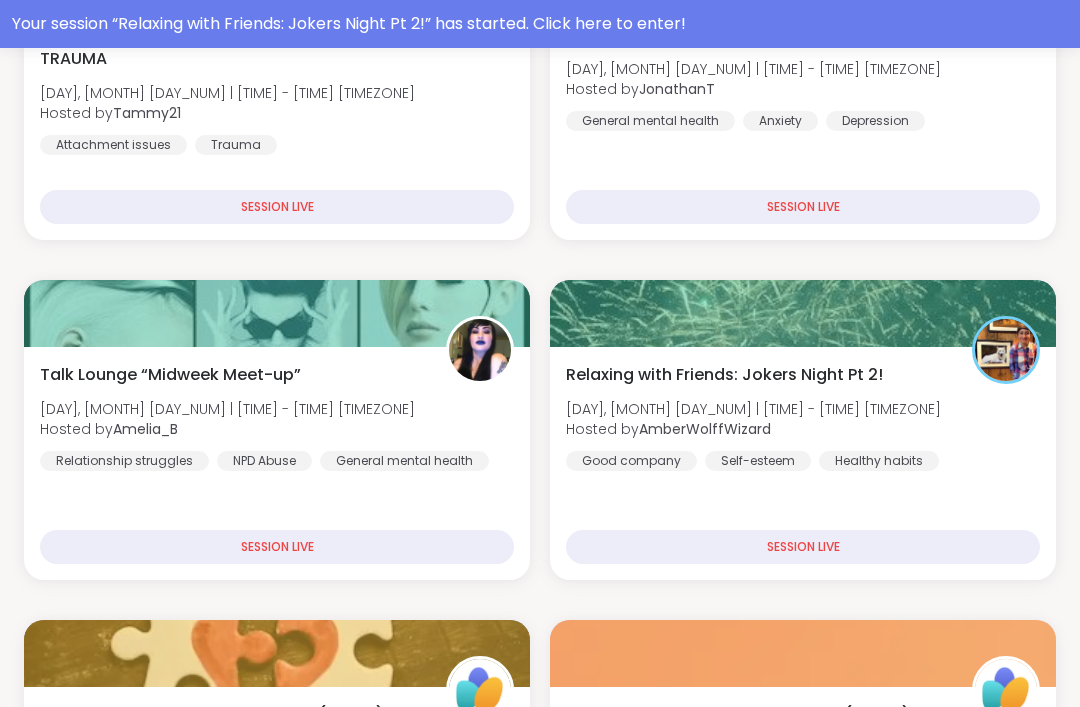 click on "Relaxing with Friends: Jokers Night Pt 2!  [DAY], [MONTH] [DAY_NUM] | [TIME] - [TIME] [TIMEZONE] Hosted by  [USERNAME] Good company Self-esteem Healthy habits" at bounding box center [803, 417] 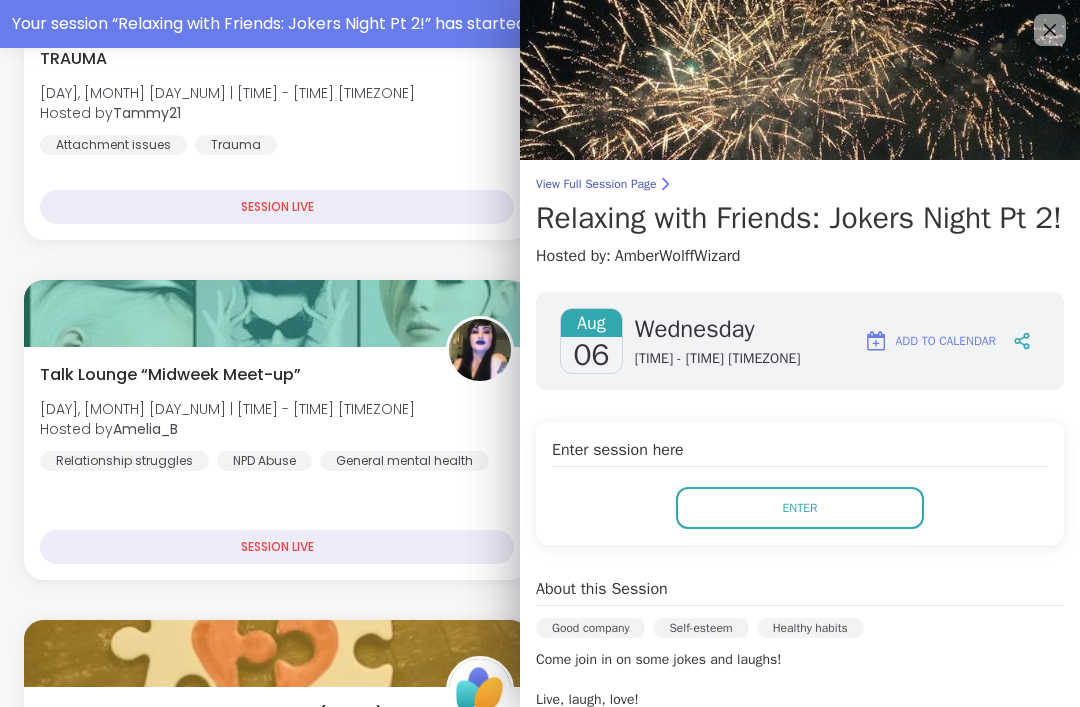 click on "Enter" at bounding box center [800, 508] 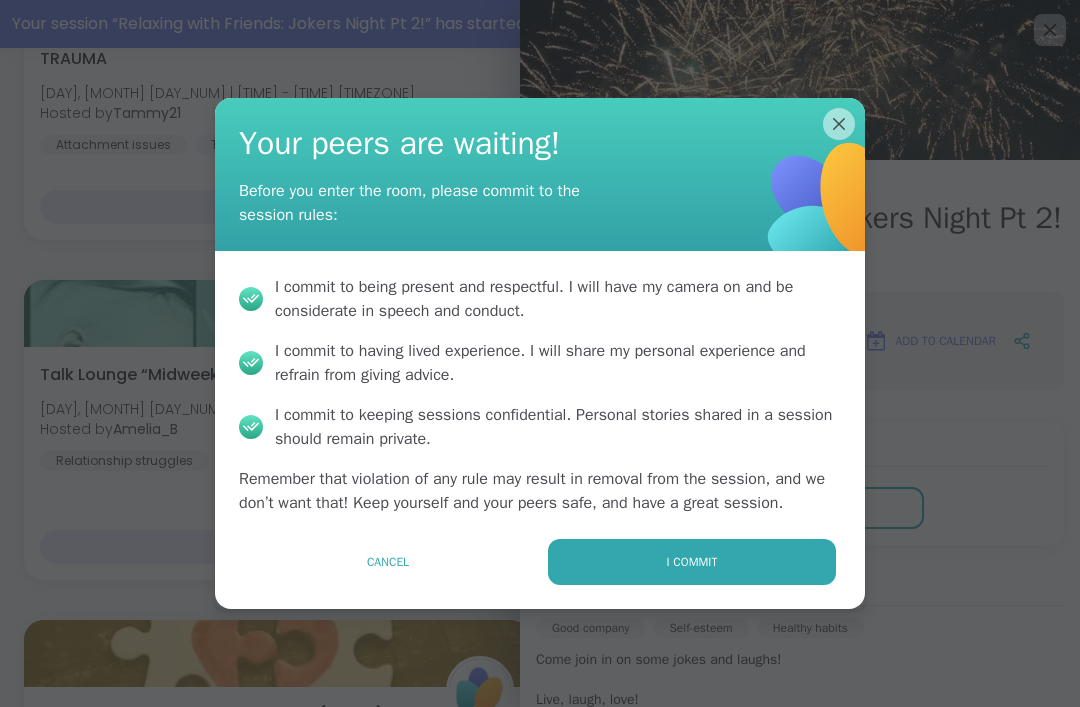 click on "I commit" at bounding box center [692, 562] 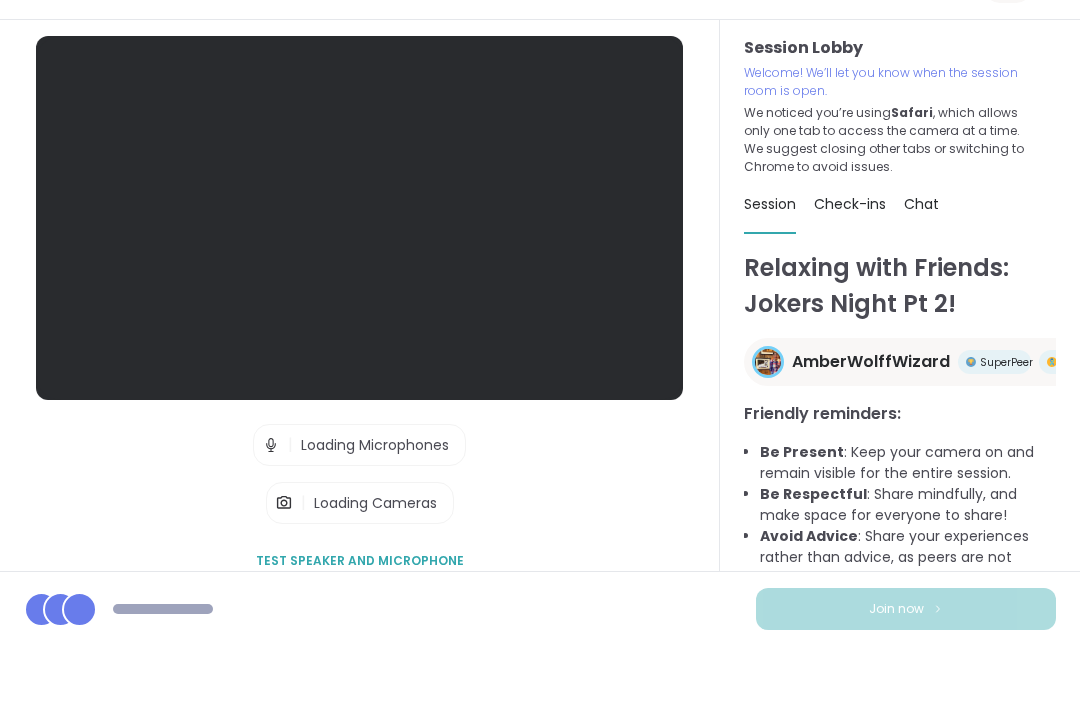 scroll, scrollTop: 64, scrollLeft: 0, axis: vertical 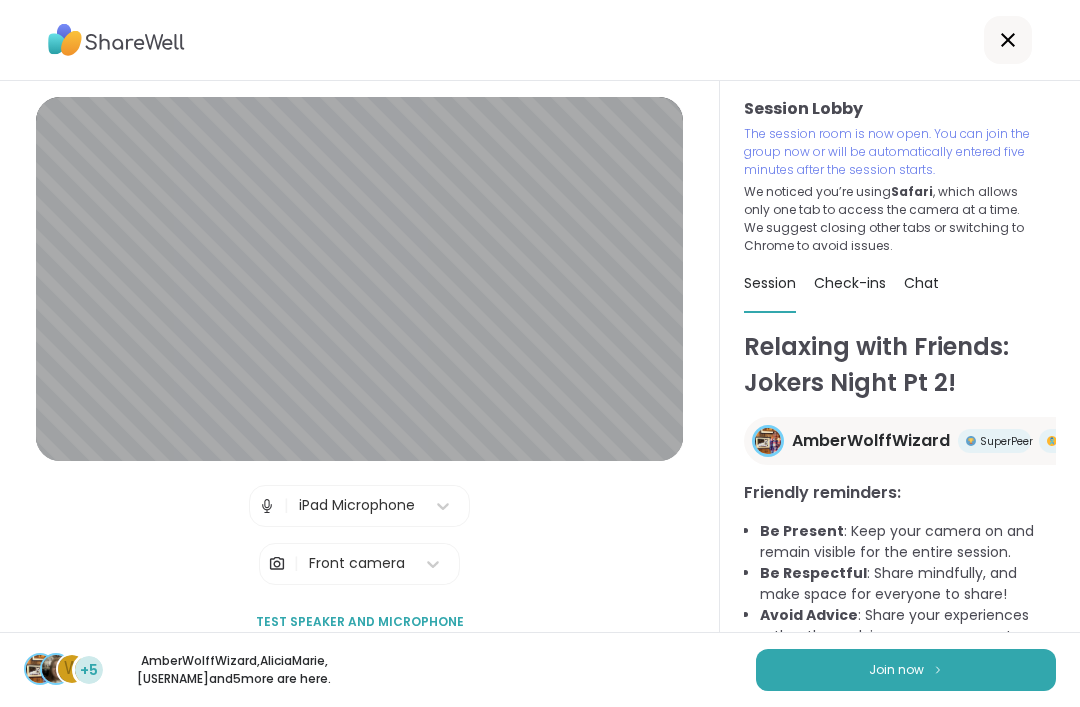 click on "w +5 [USERNAME] ,  [USERNAME] ,   [USERNAME]  and  [NUMBER]  more are here. Join now" at bounding box center (540, 669) 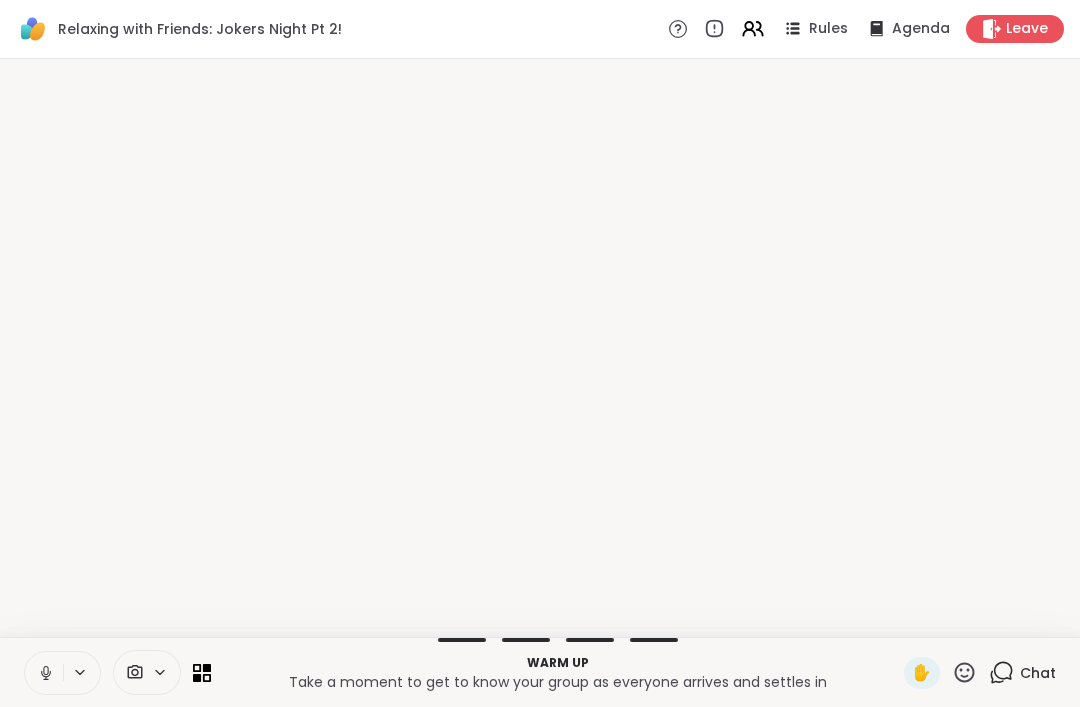 scroll, scrollTop: 0, scrollLeft: 0, axis: both 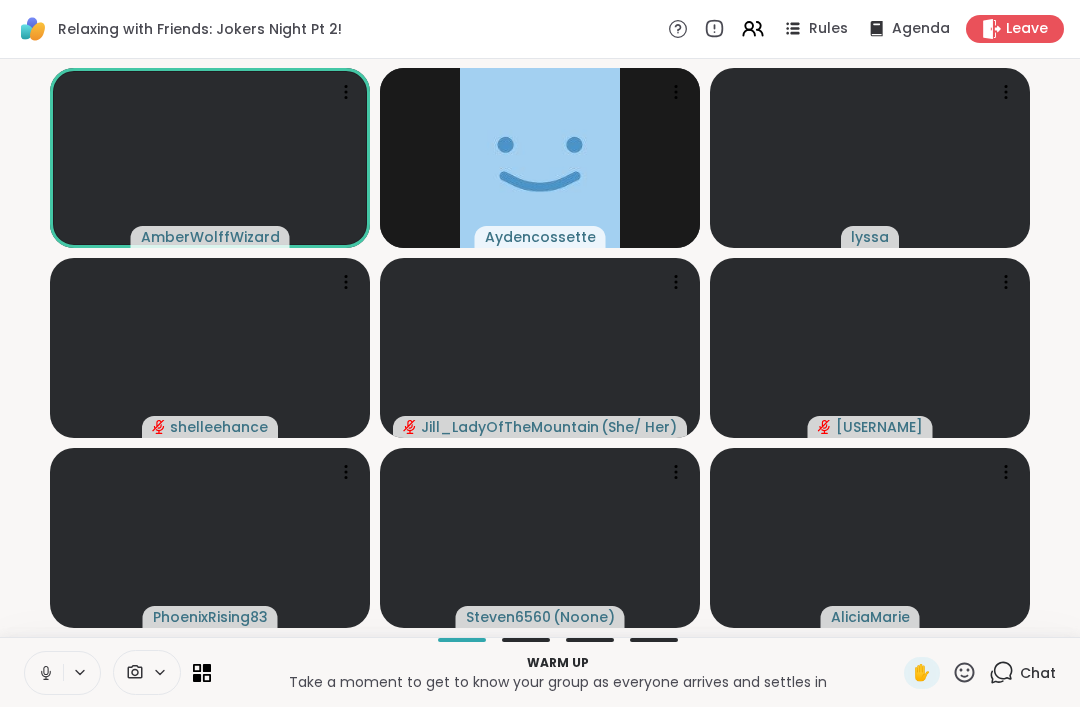 click on "Warm up Take a moment to get to know your group as everyone arrives and settles in ✋ Chat" at bounding box center [540, 672] 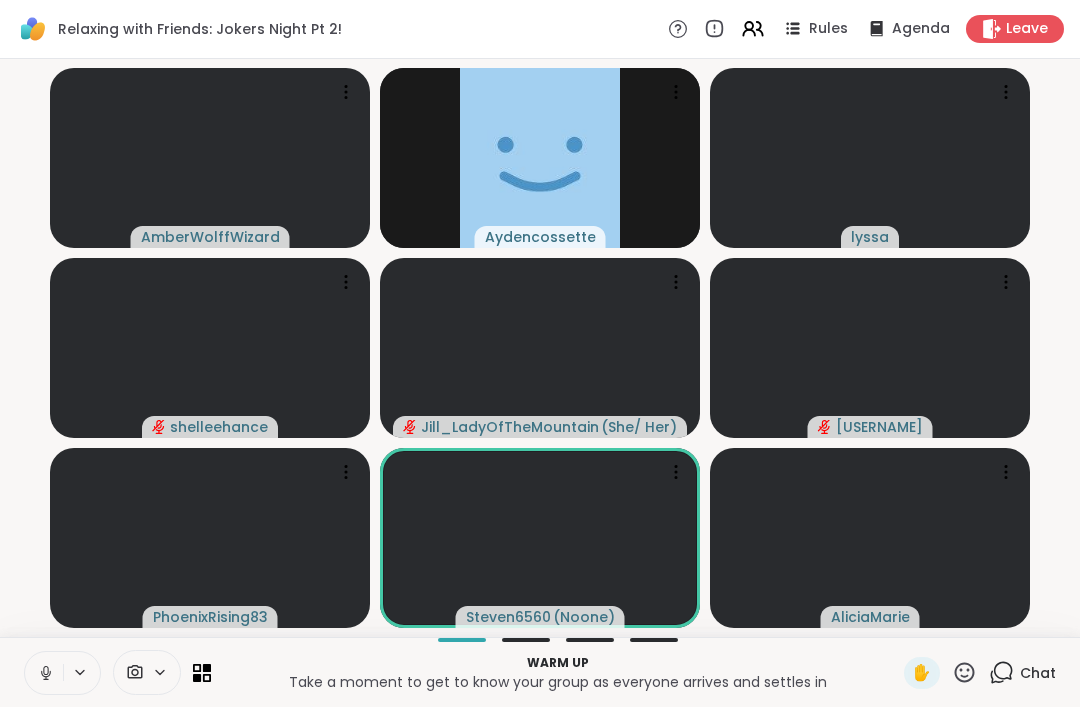 click at bounding box center (44, 673) 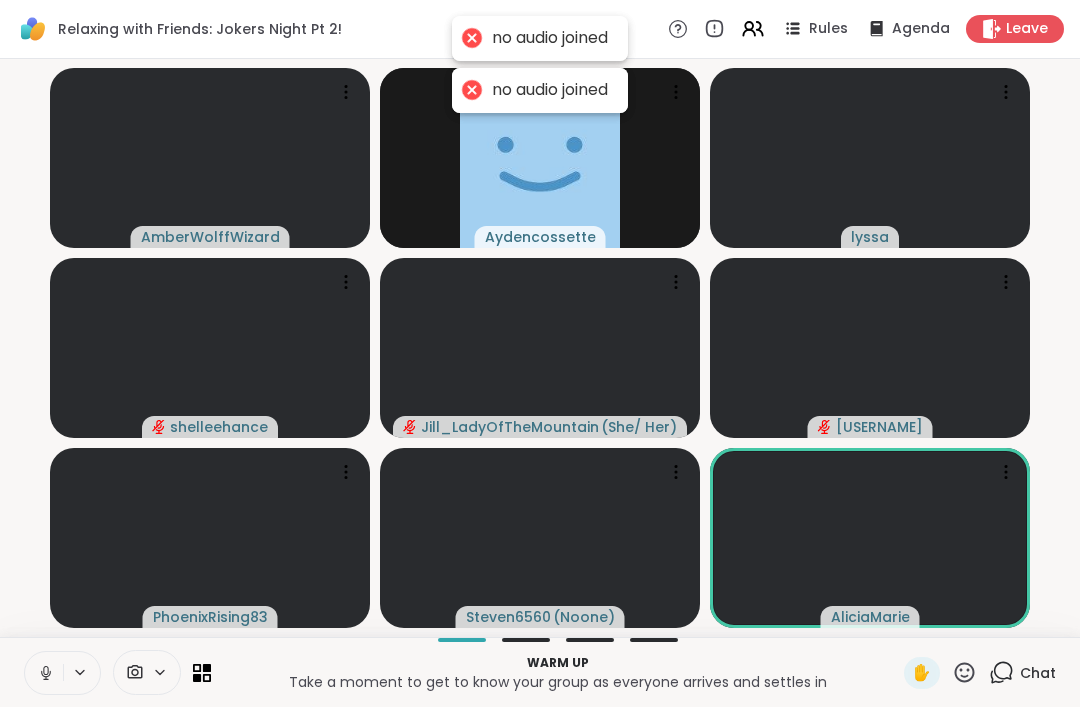 click 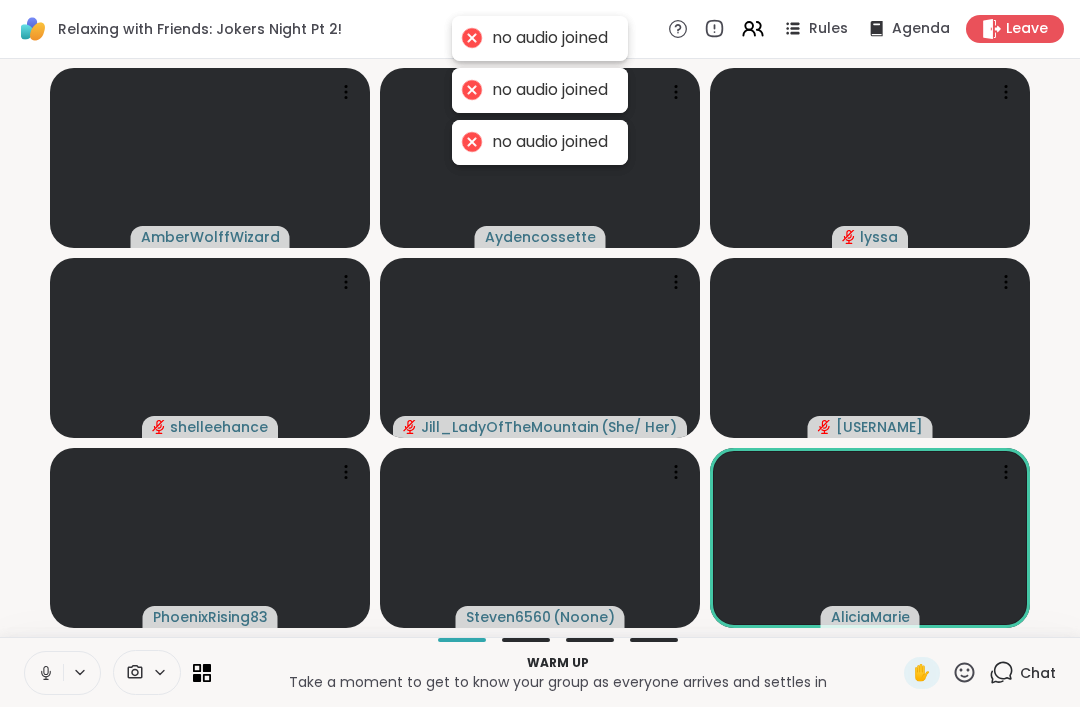 click 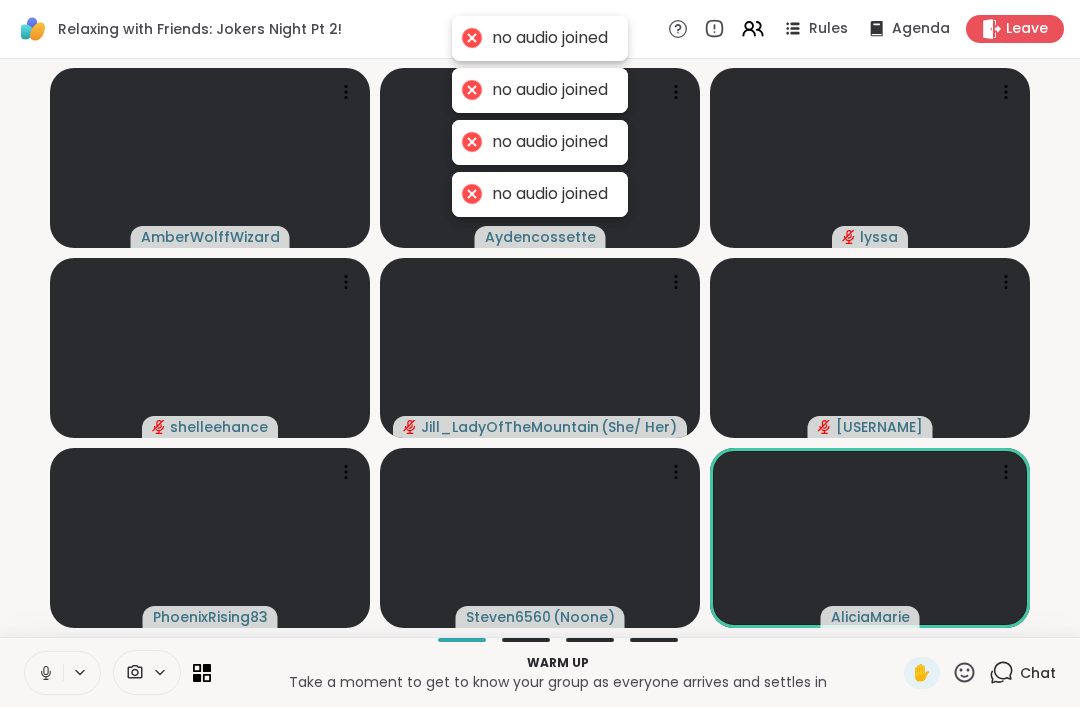 click 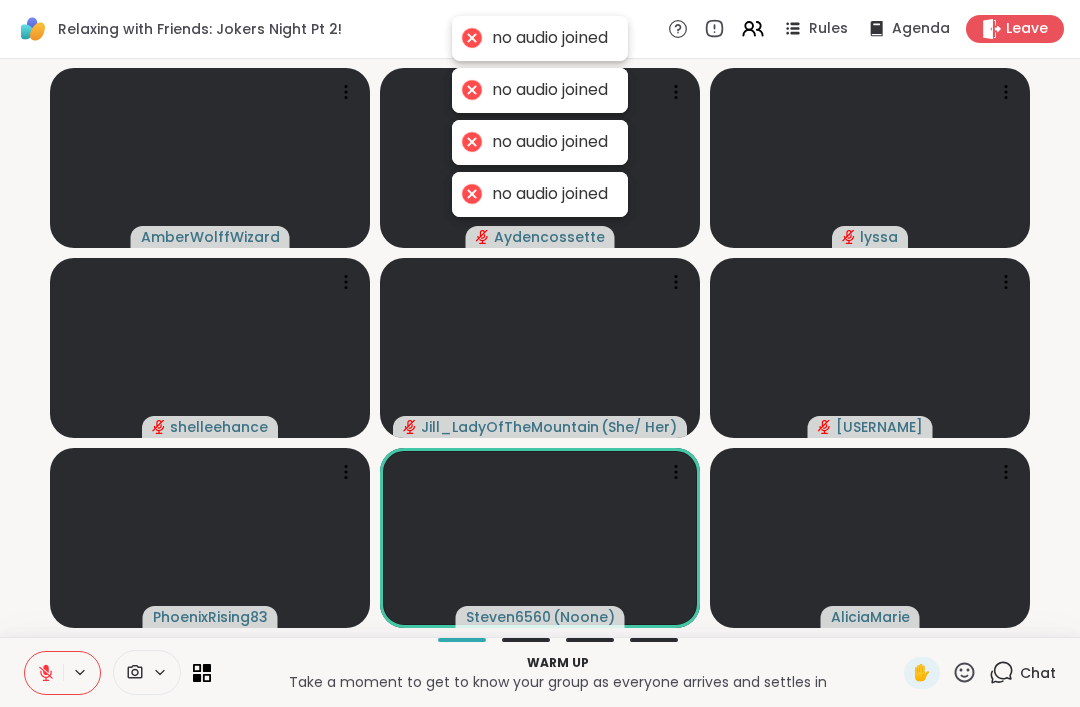 click 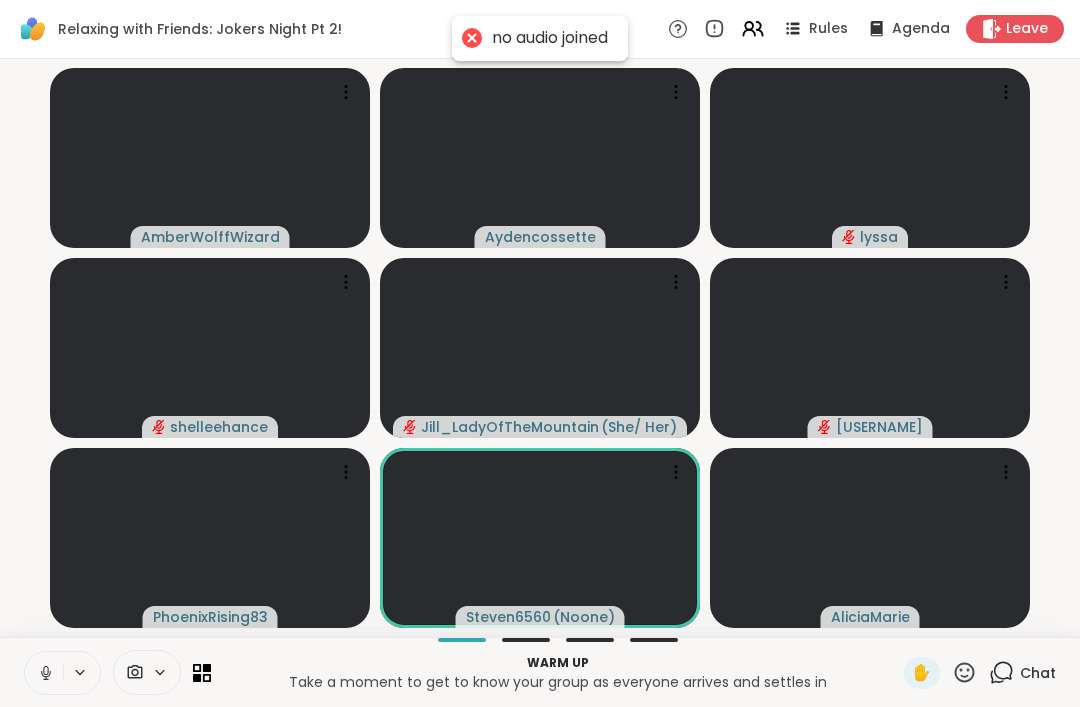 click 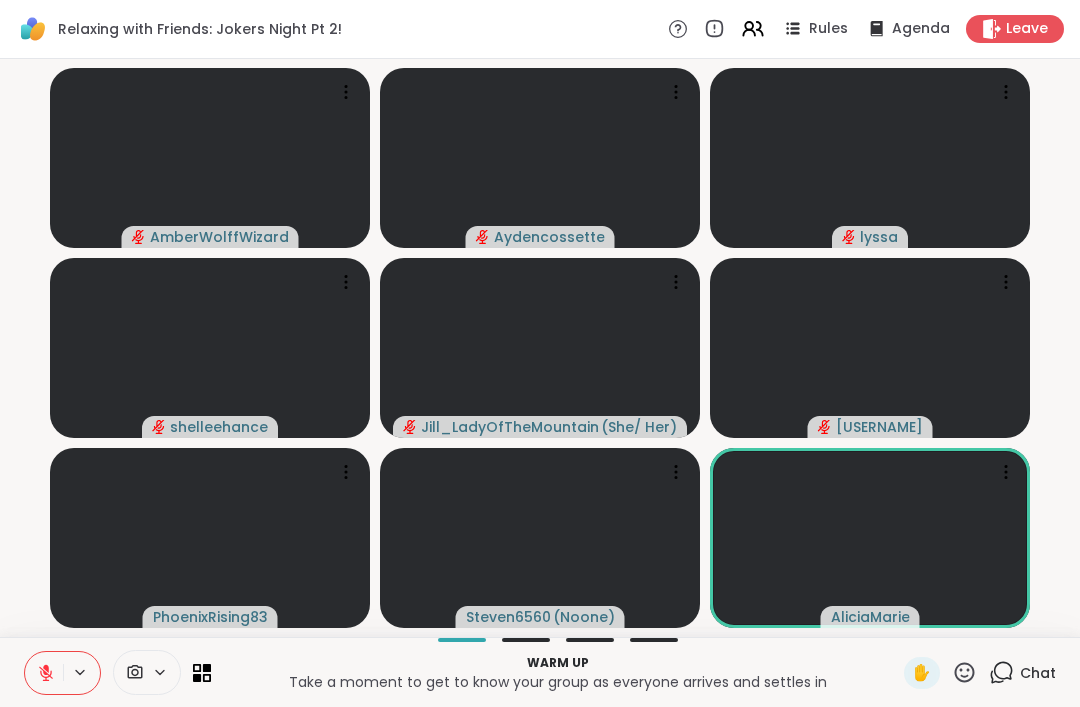 click on "Leave" at bounding box center [1027, 29] 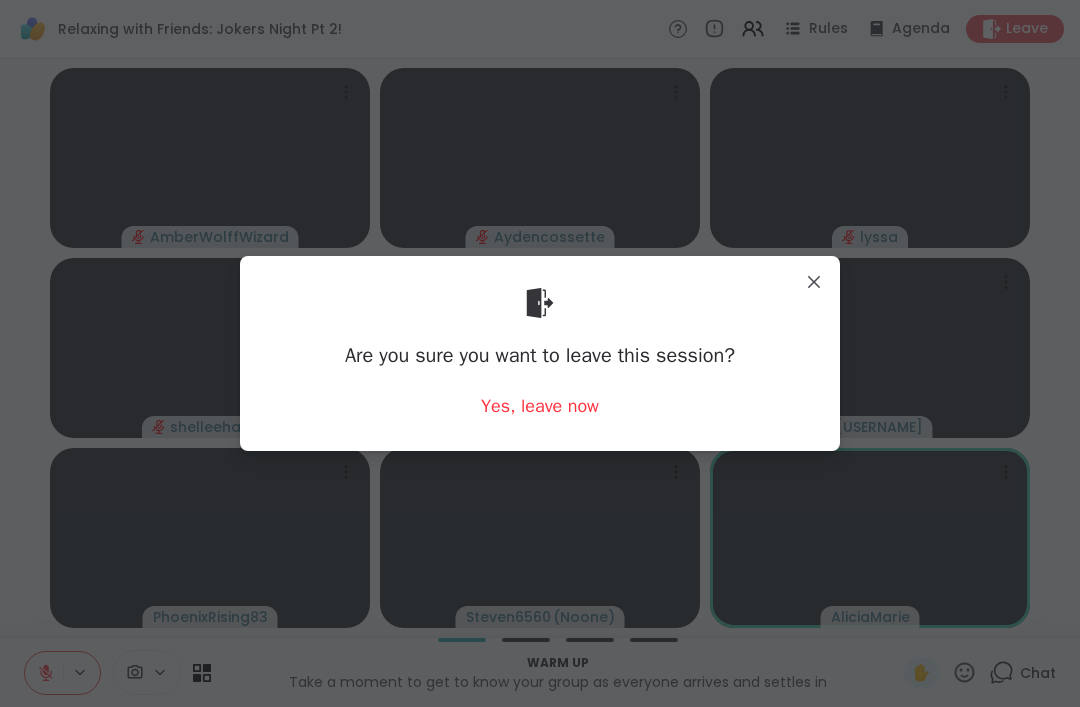click on "Yes, leave now" at bounding box center [540, 406] 